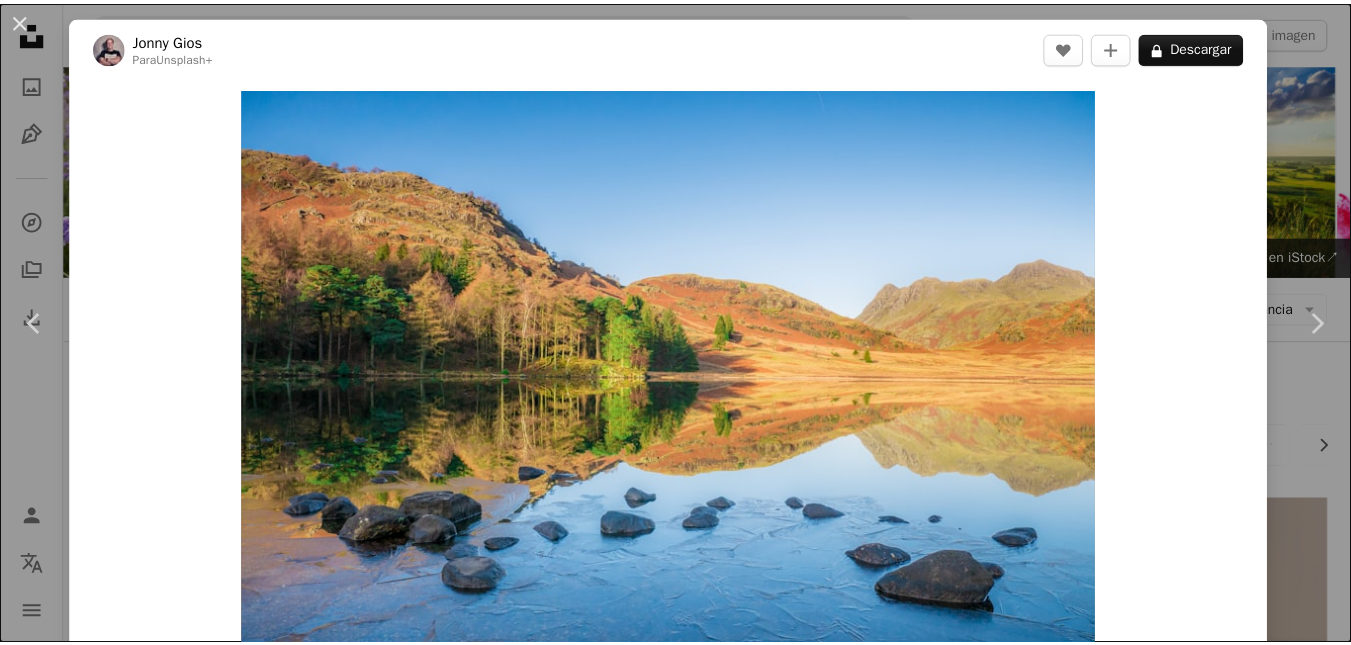 scroll, scrollTop: 5200, scrollLeft: 0, axis: vertical 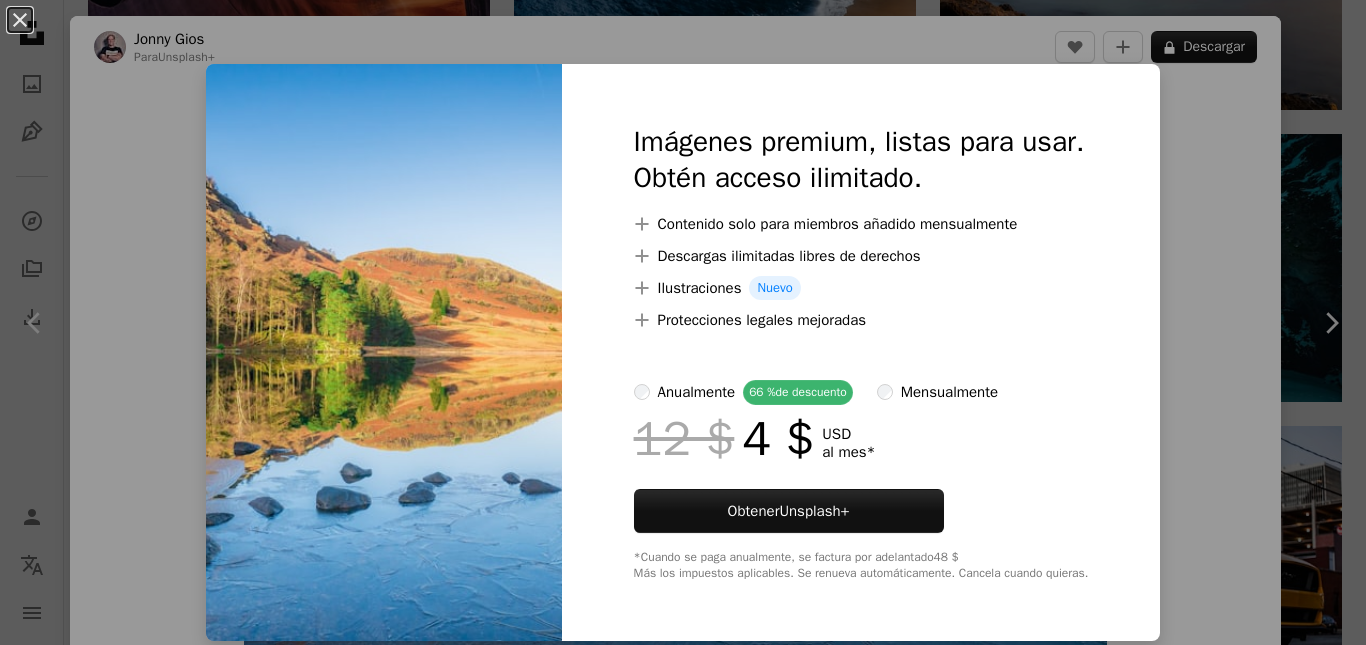 click on "An X shape Imágenes premium, listas para usar. Obtén acceso ilimitado. A plus sign Contenido solo para miembros añadido mensualmente A plus sign Descargas ilimitadas libres de derechos A plus sign Ilustraciones  Nuevo A plus sign Protecciones legales mejoradas anualmente 66 %  de descuento mensualmente 12 $   4 $ USD al mes * Obtener  Unsplash+ *Cuando se paga anualmente, se factura por adelantado  48 $ Más los impuestos aplicables. Se renueva automáticamente. Cancela cuando quieras." at bounding box center [683, 322] 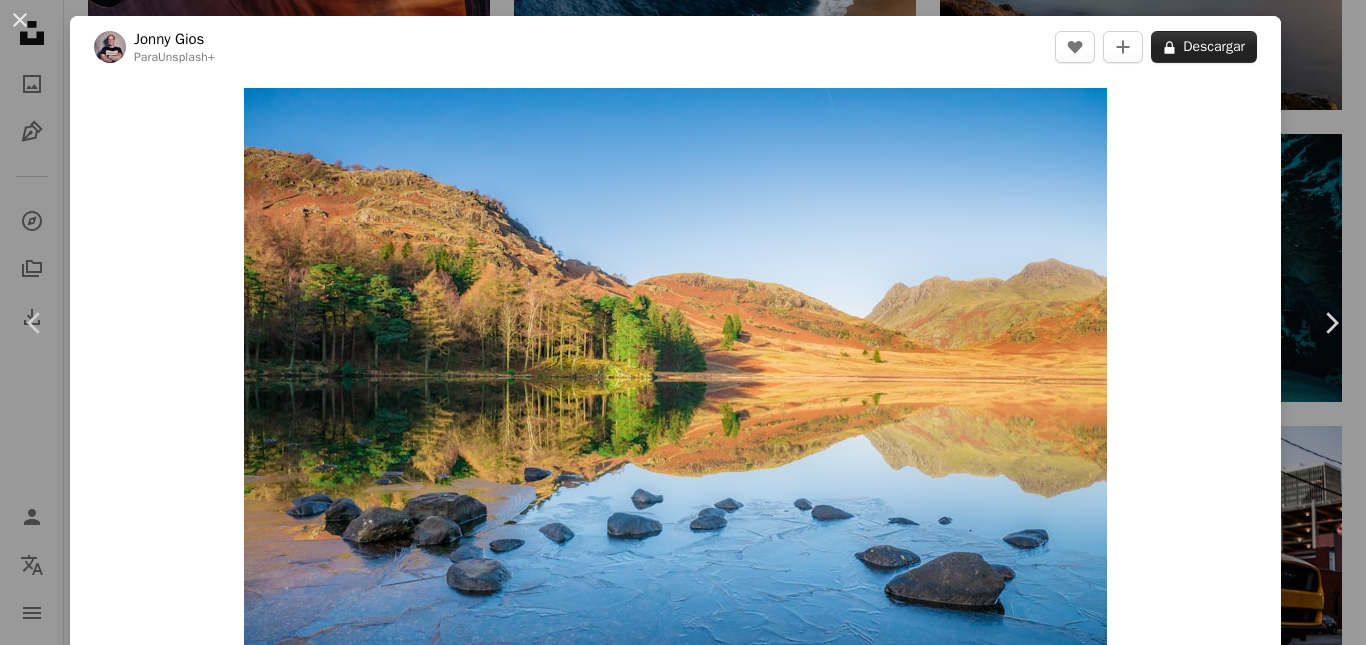 click on "A lock Descargar" at bounding box center [1204, 47] 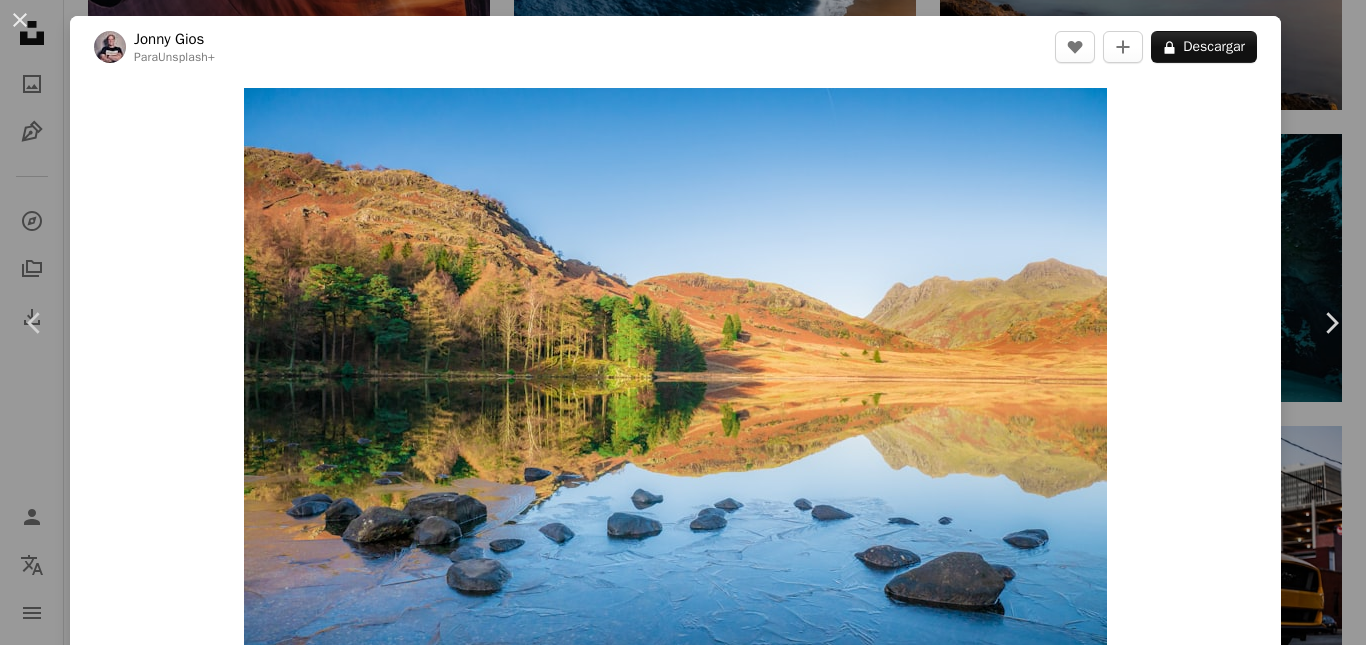 click at bounding box center [384, 6037] 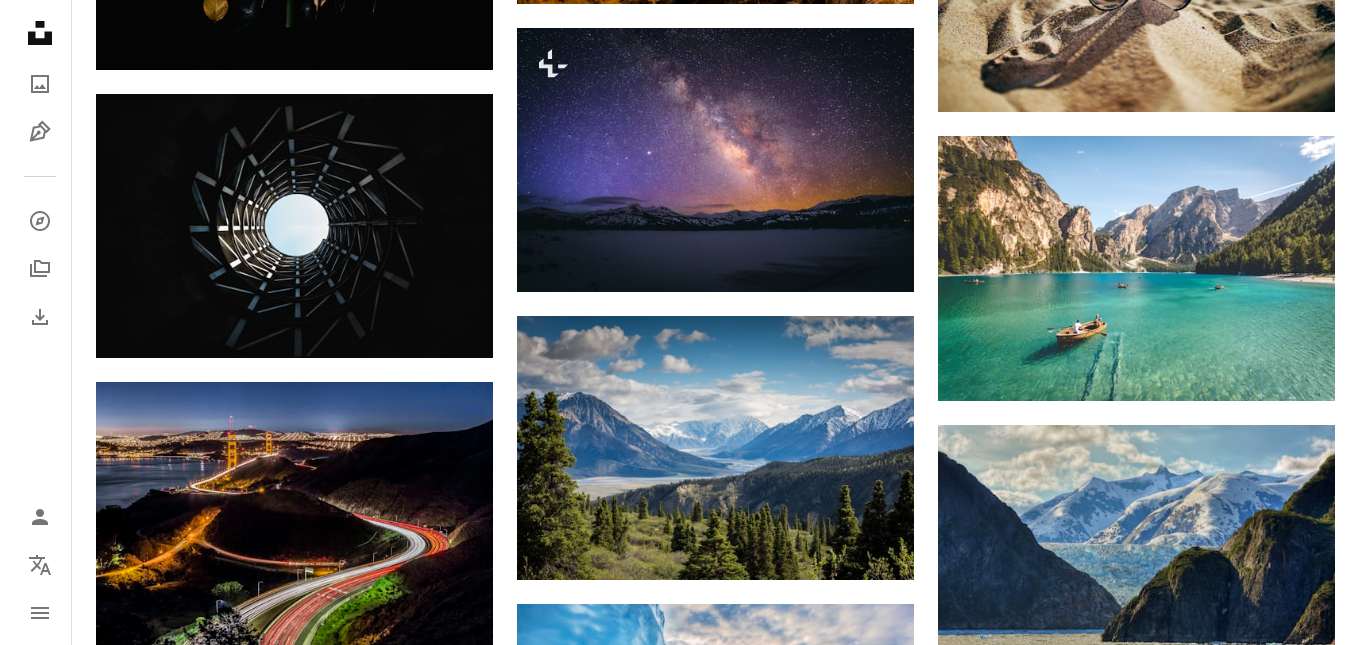 scroll, scrollTop: 8100, scrollLeft: 0, axis: vertical 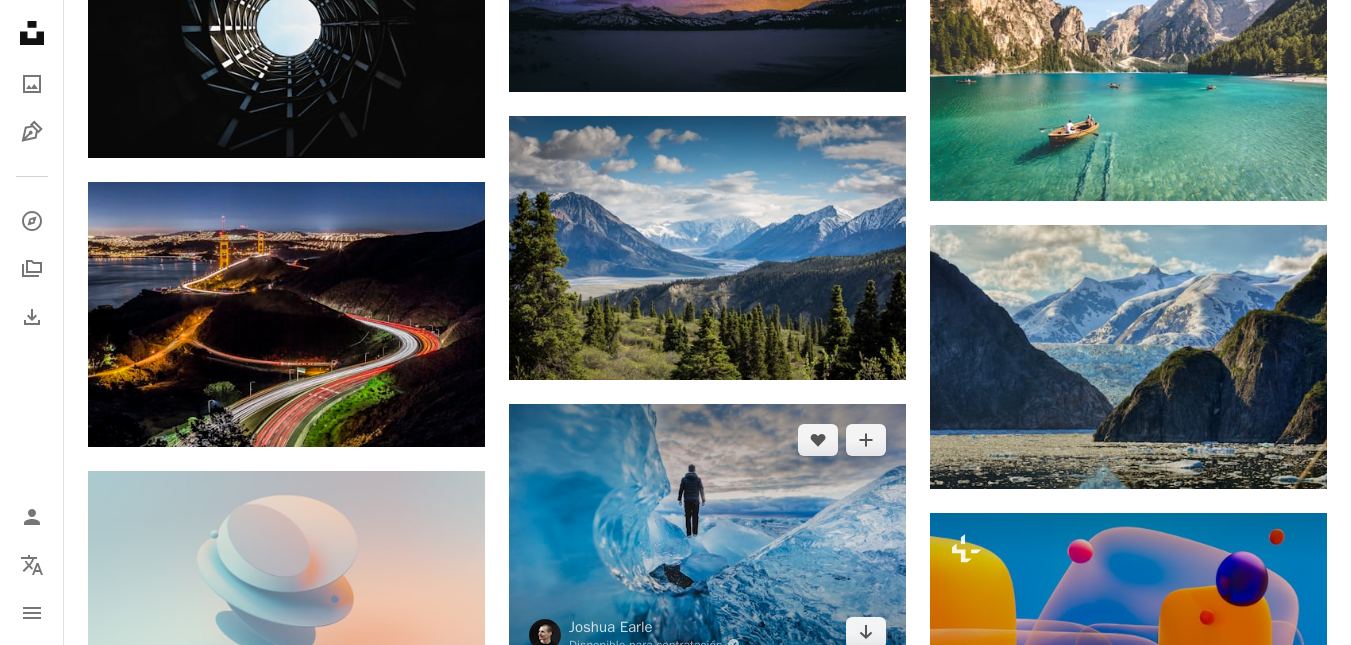 click at bounding box center (707, 536) 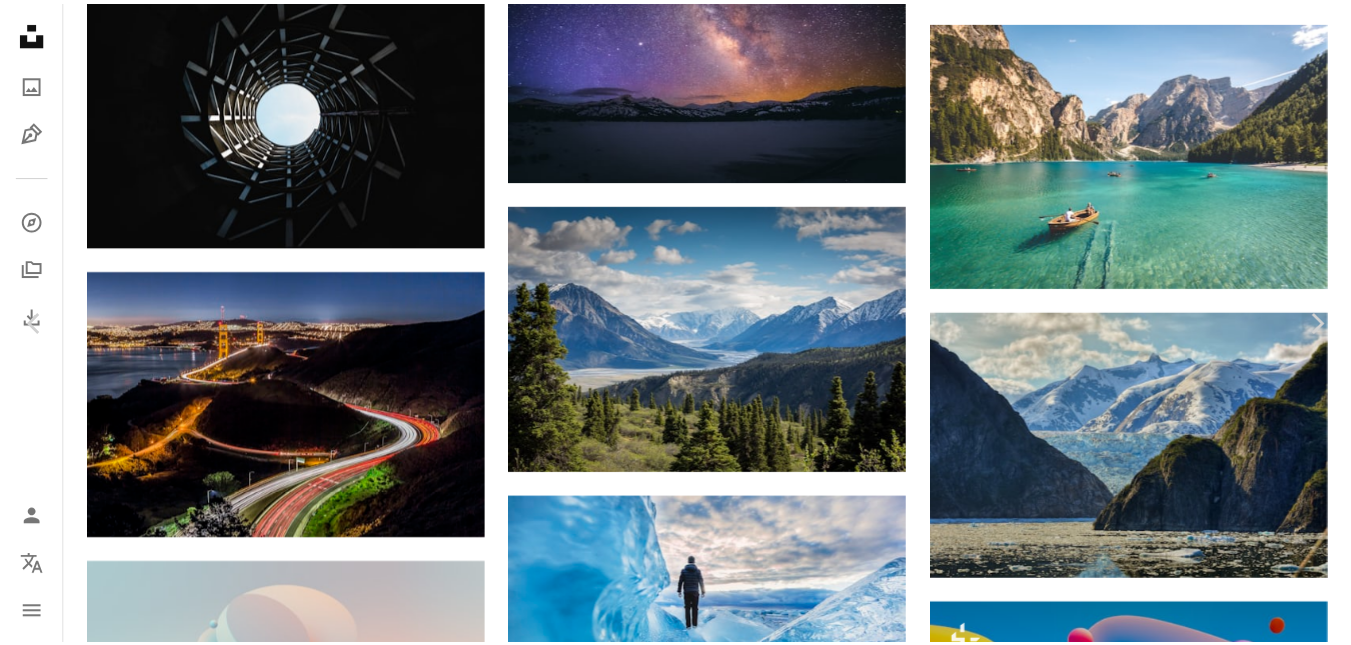 scroll, scrollTop: 100, scrollLeft: 0, axis: vertical 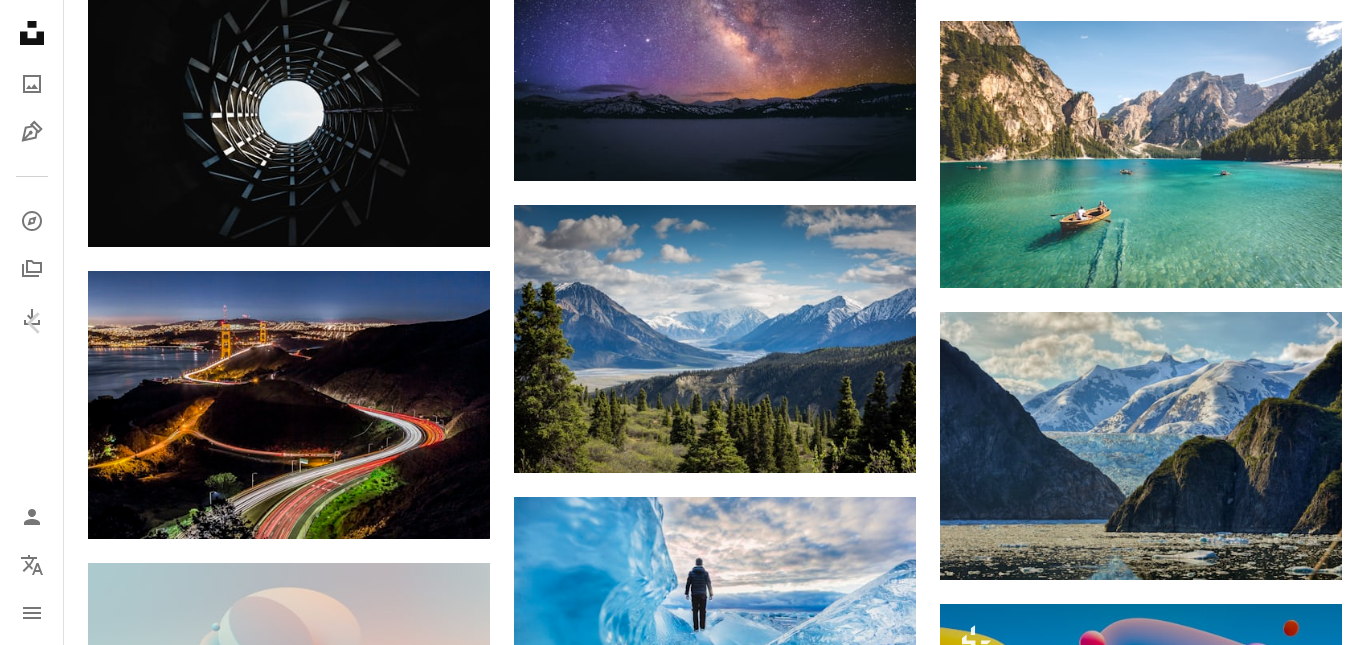 click on "An X shape" at bounding box center (20, 20) 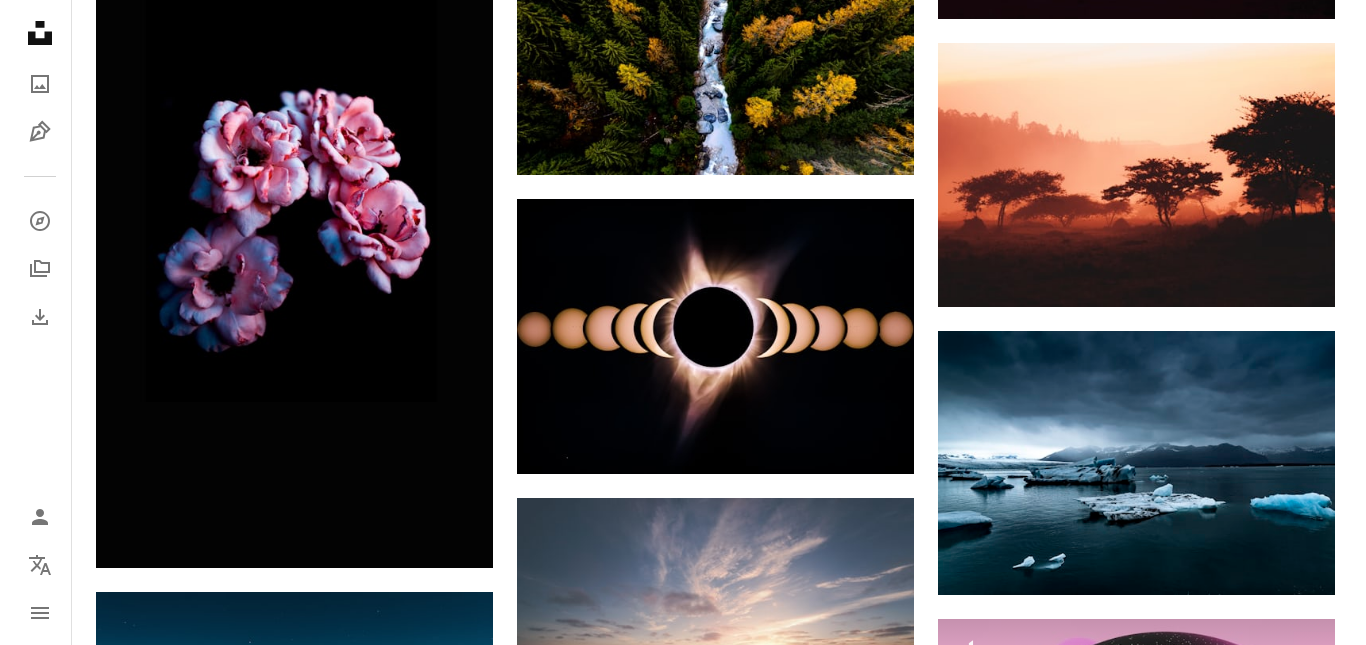 scroll, scrollTop: 21400, scrollLeft: 0, axis: vertical 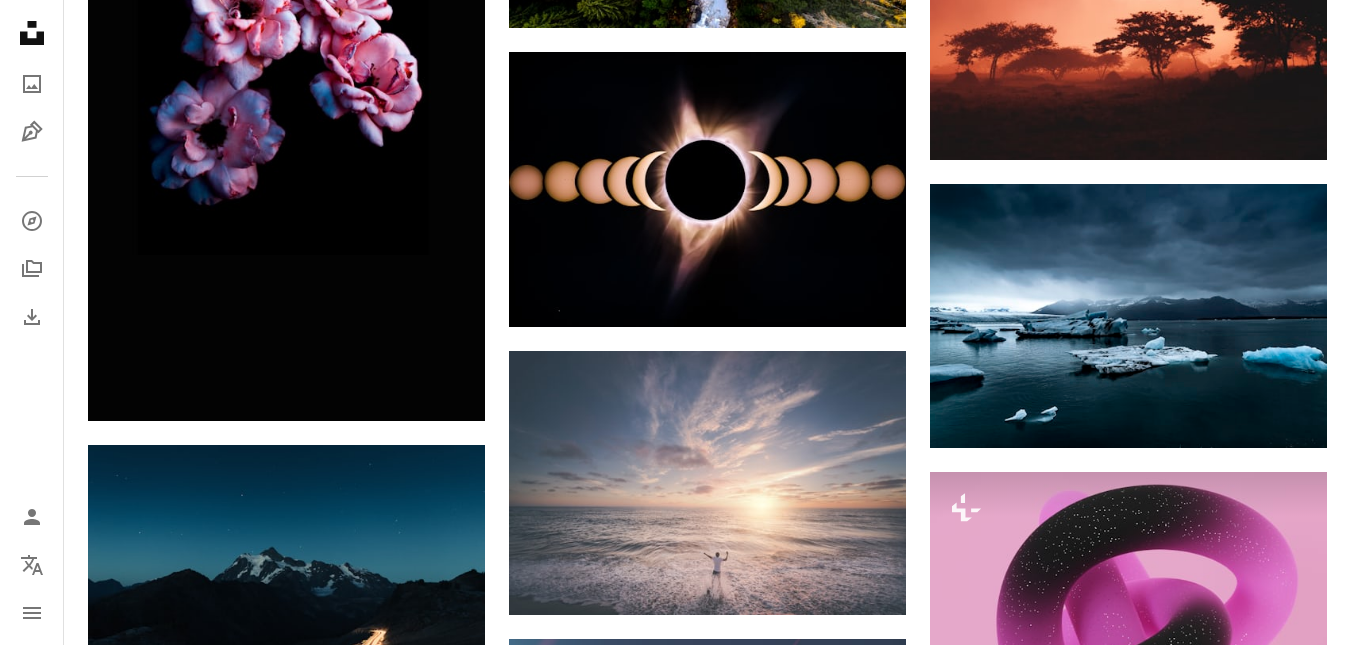 click at bounding box center [1128, 1561] 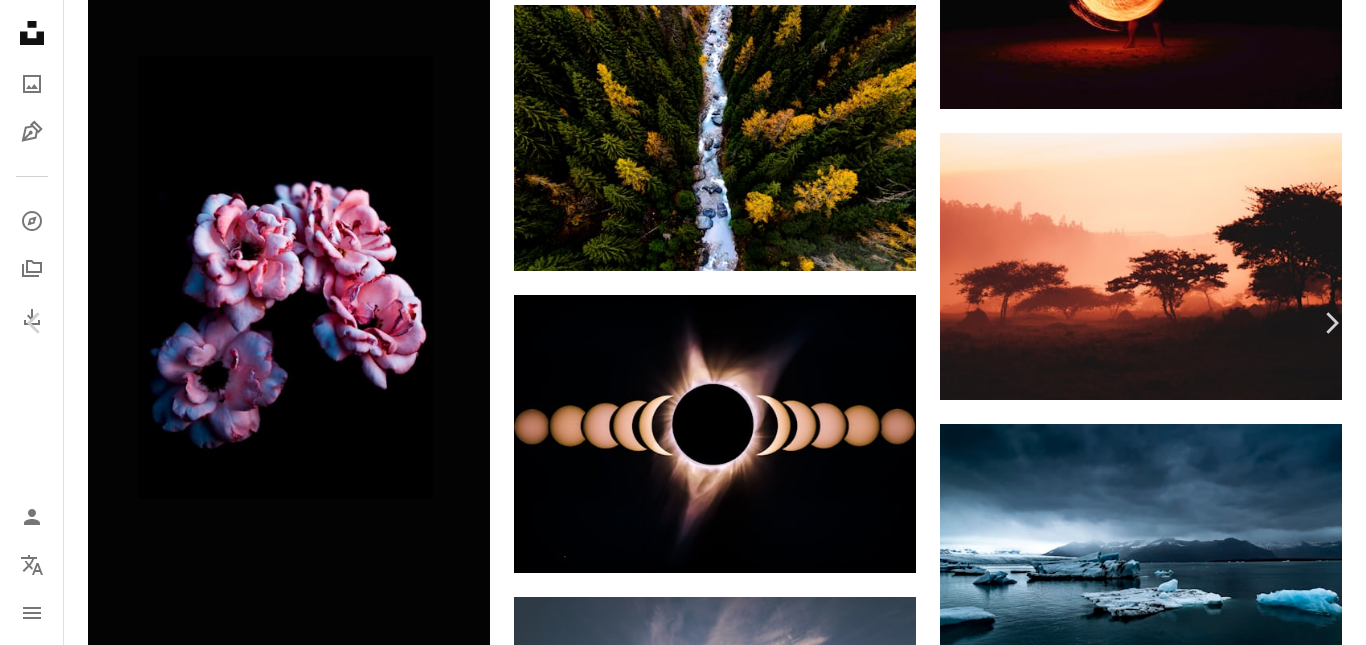 scroll, scrollTop: 100, scrollLeft: 0, axis: vertical 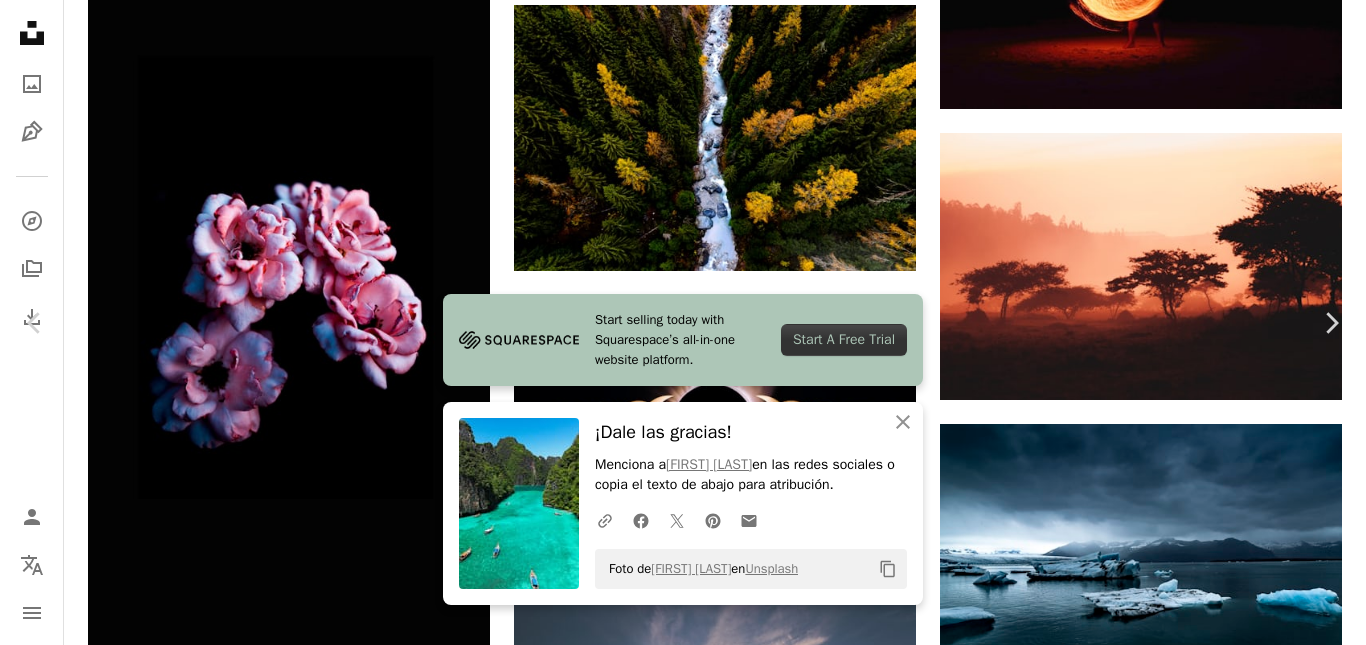 click at bounding box center (676, 6363) 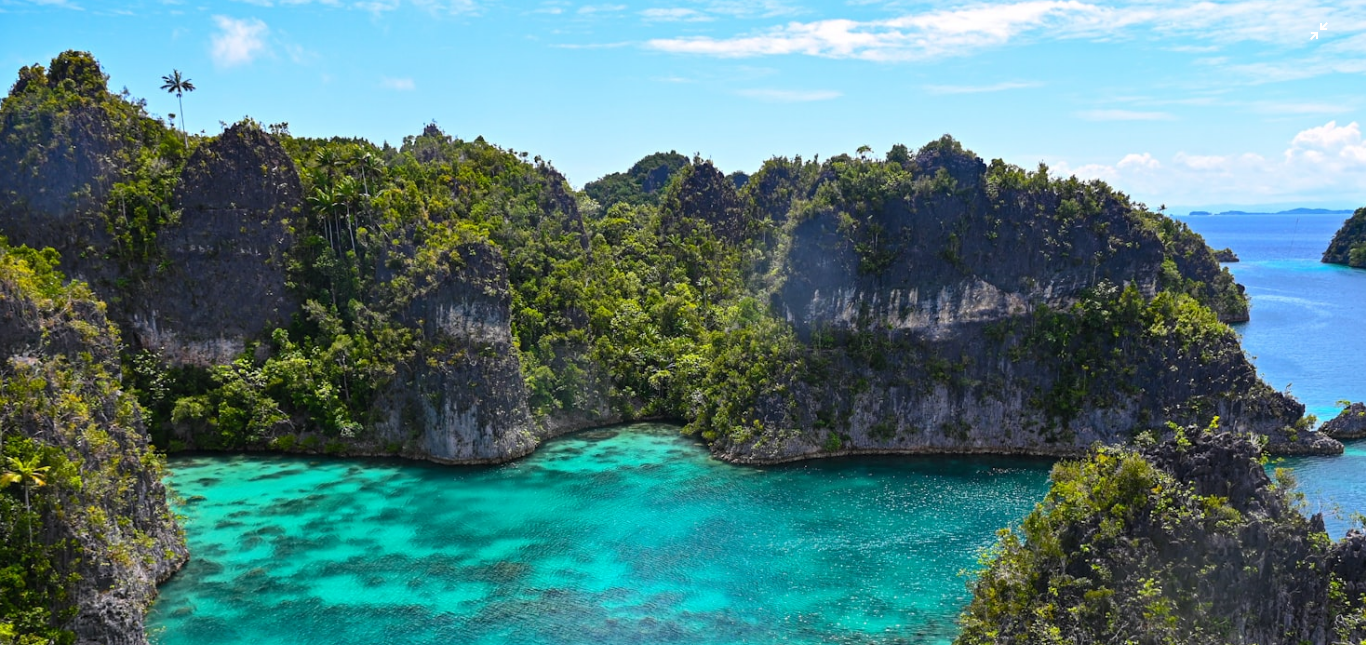 scroll, scrollTop: 128, scrollLeft: 0, axis: vertical 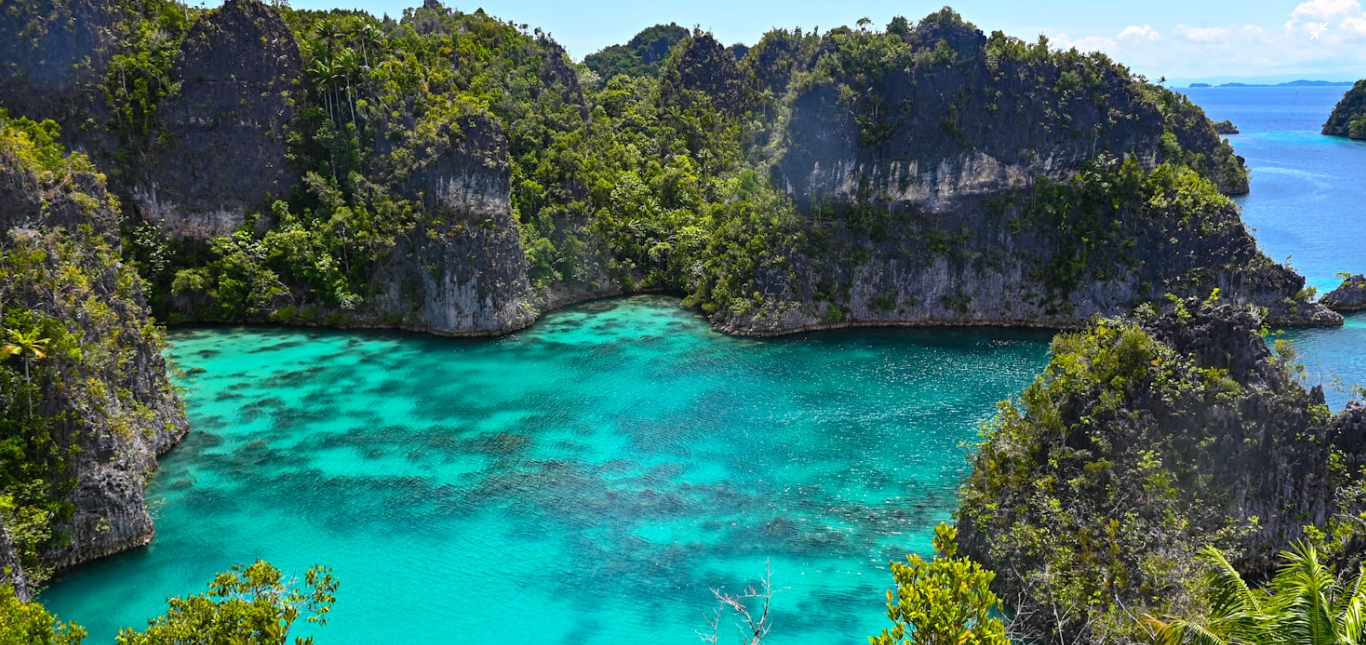 click at bounding box center (683, 327) 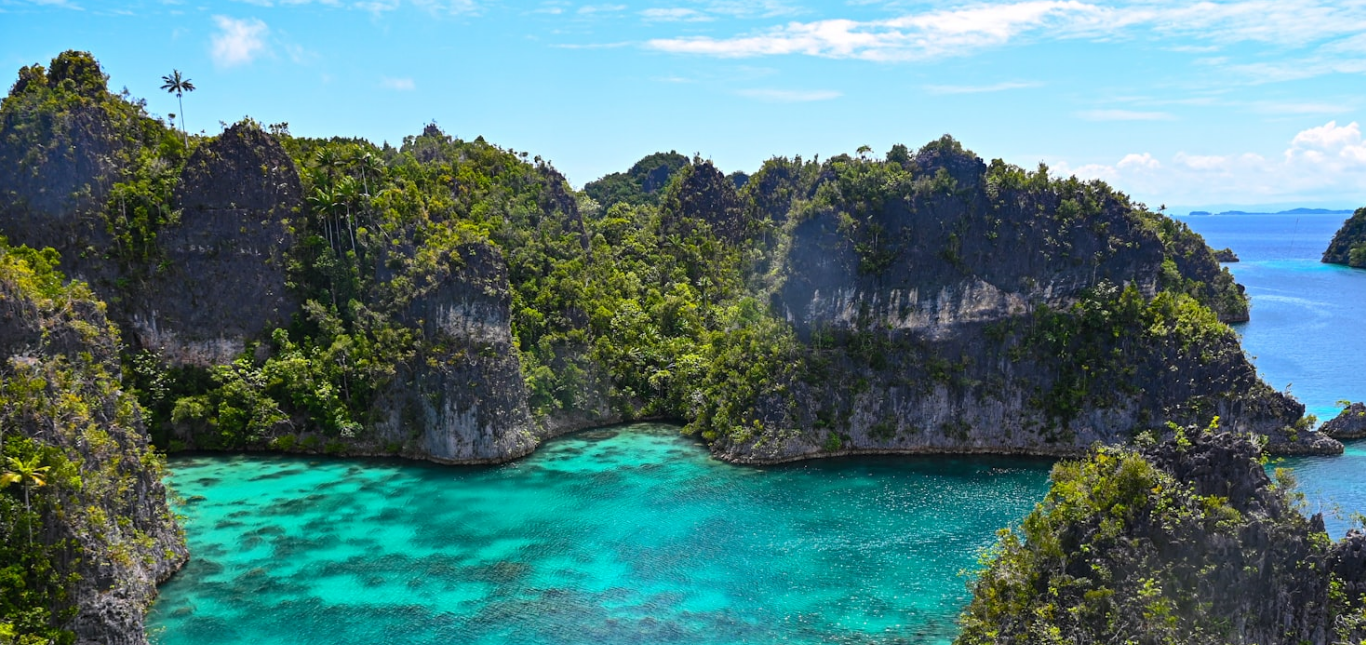 scroll, scrollTop: 128, scrollLeft: 0, axis: vertical 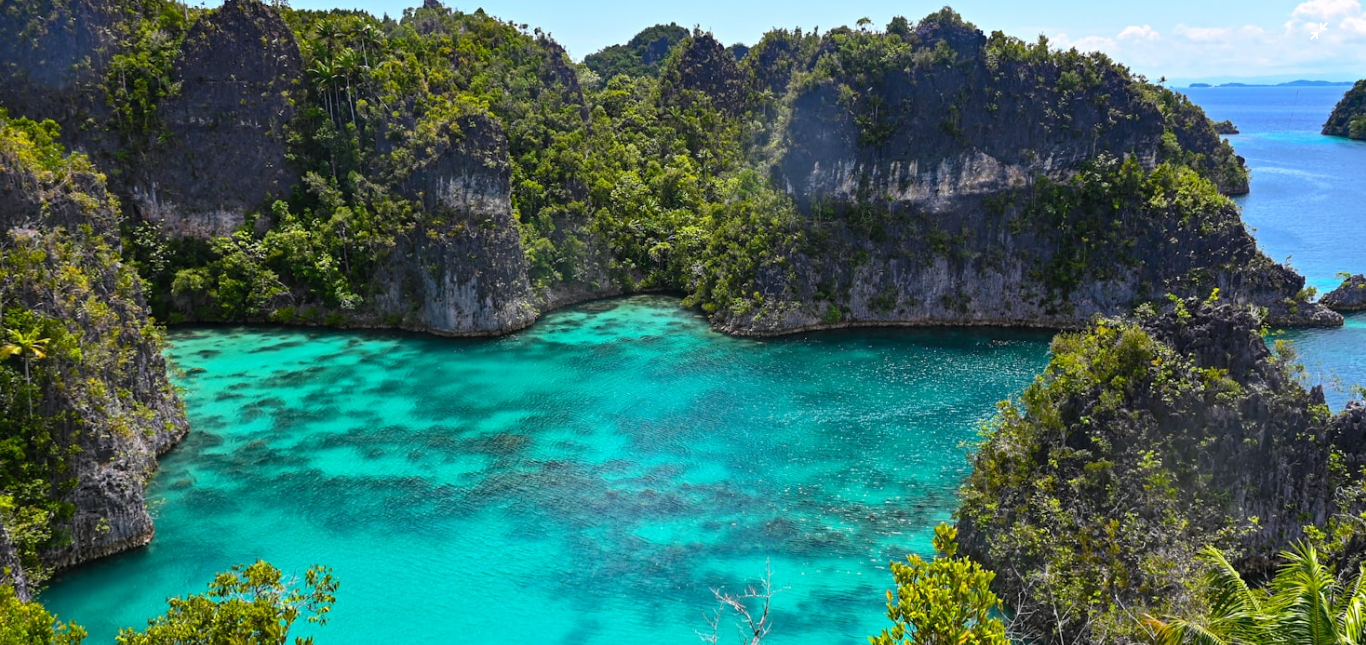 click at bounding box center (683, 327) 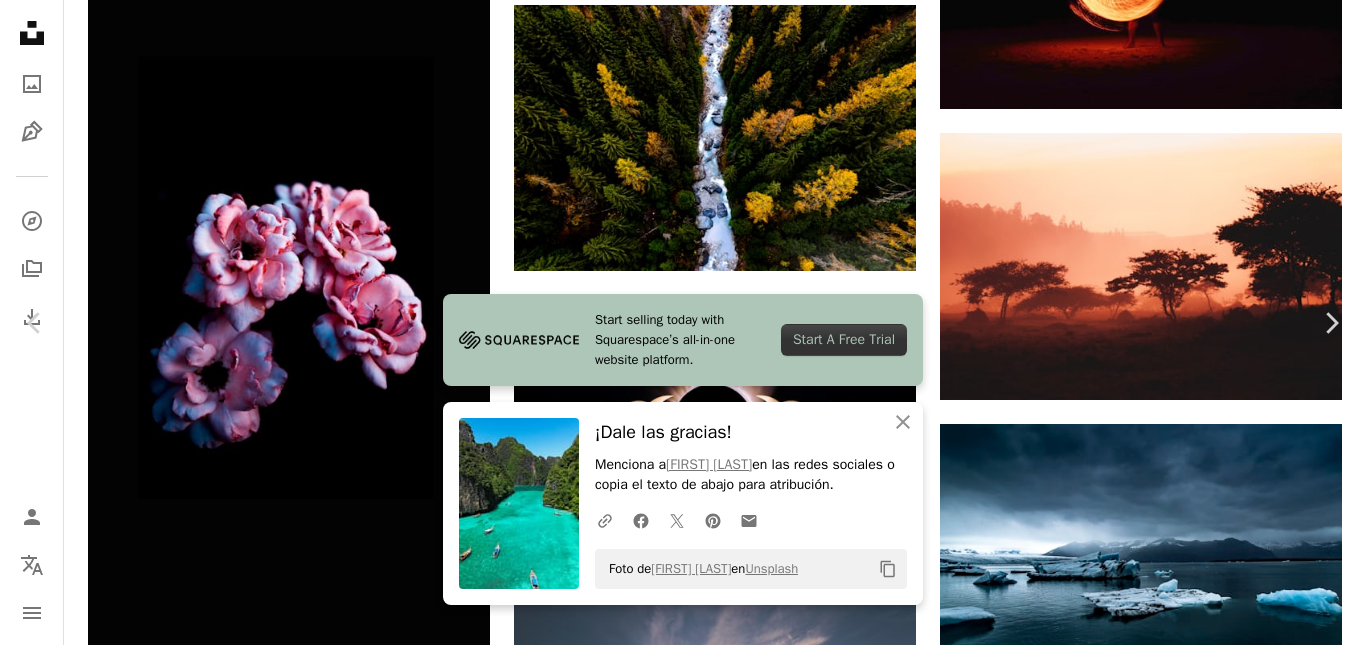 click 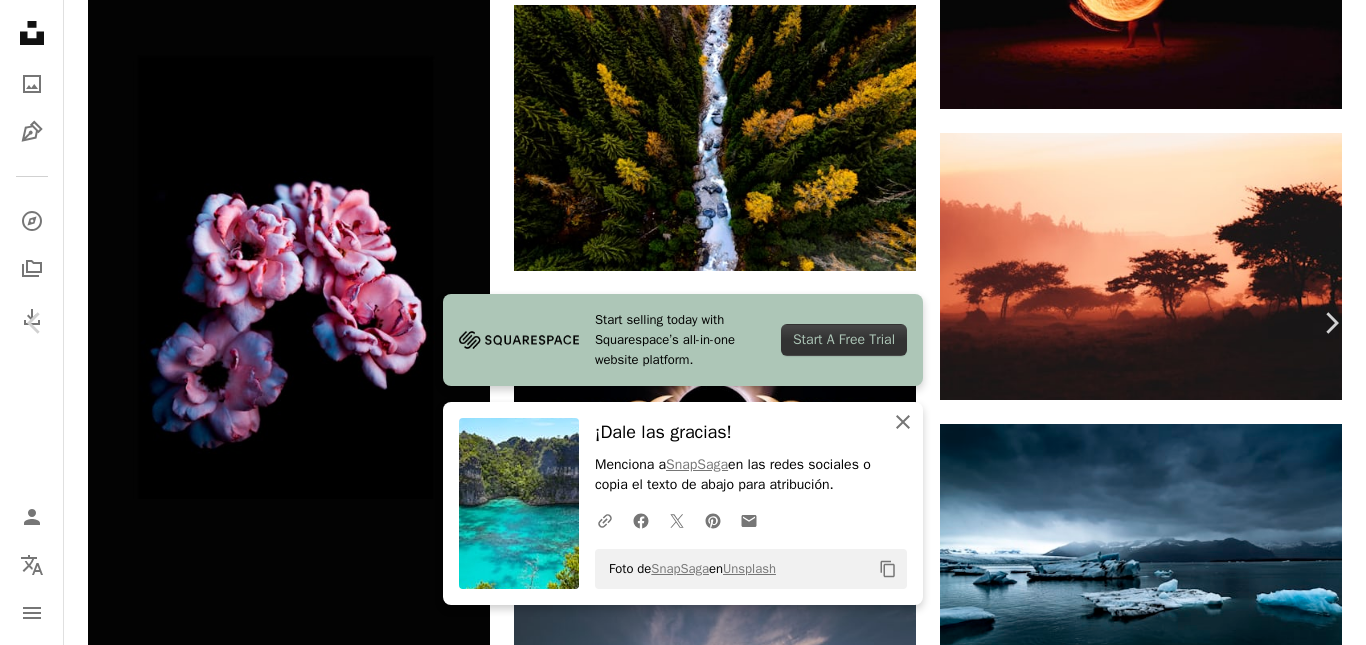 click on "An X shape" 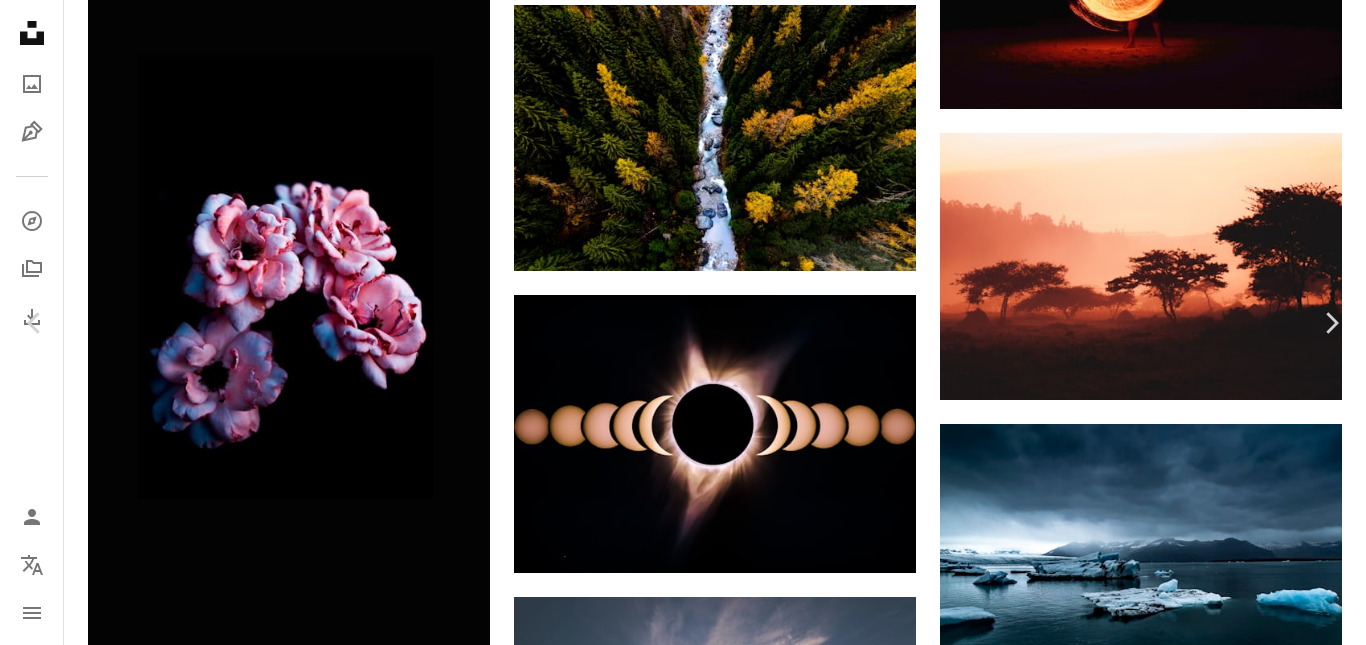 scroll, scrollTop: 1823, scrollLeft: 0, axis: vertical 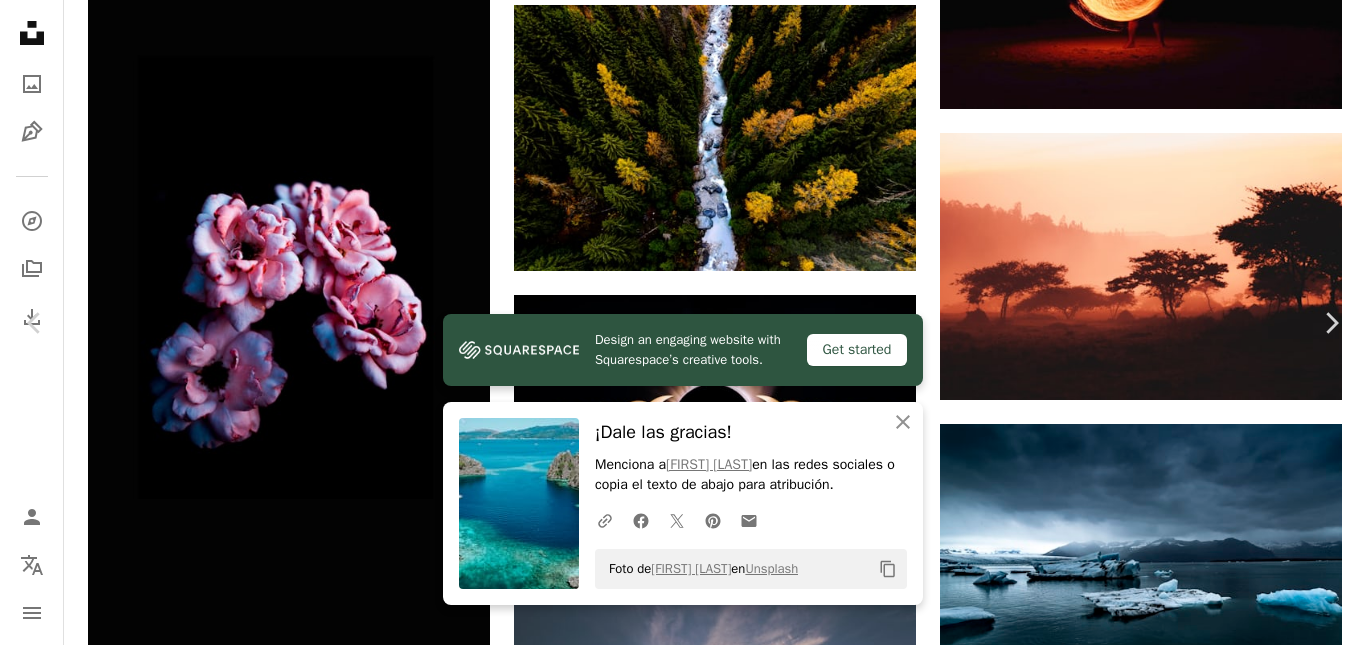 click at bounding box center (280, 6472) 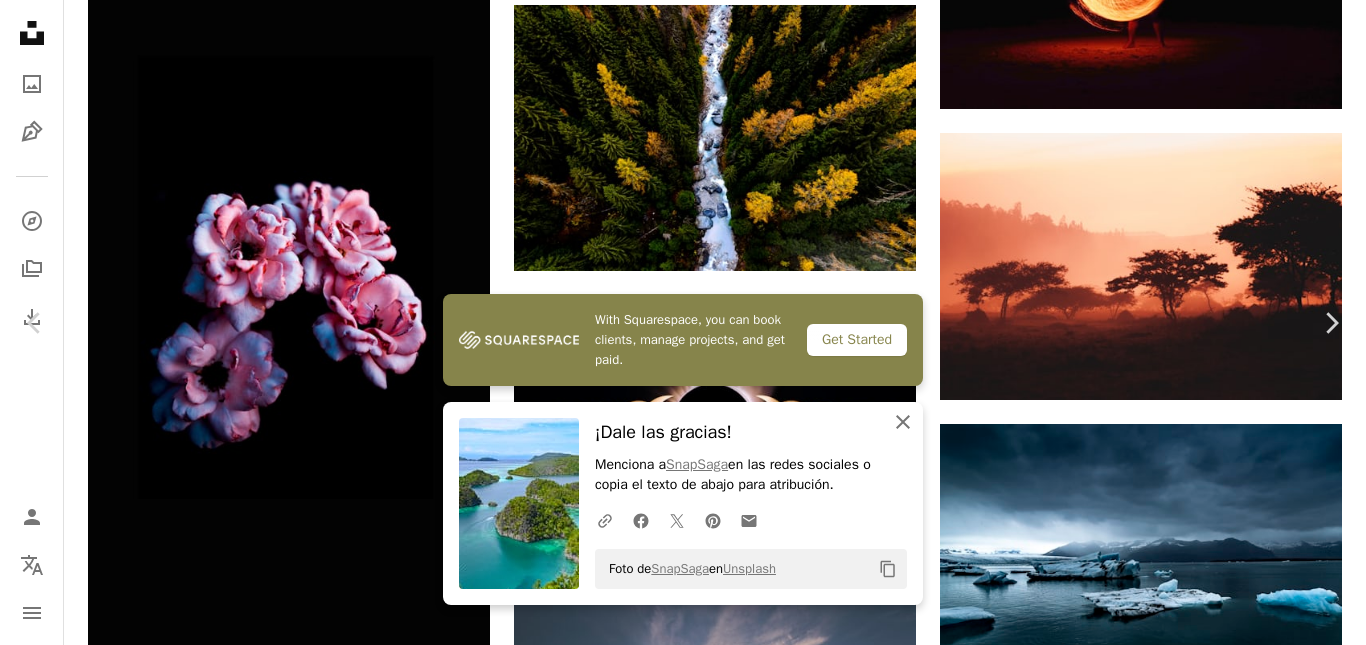 click 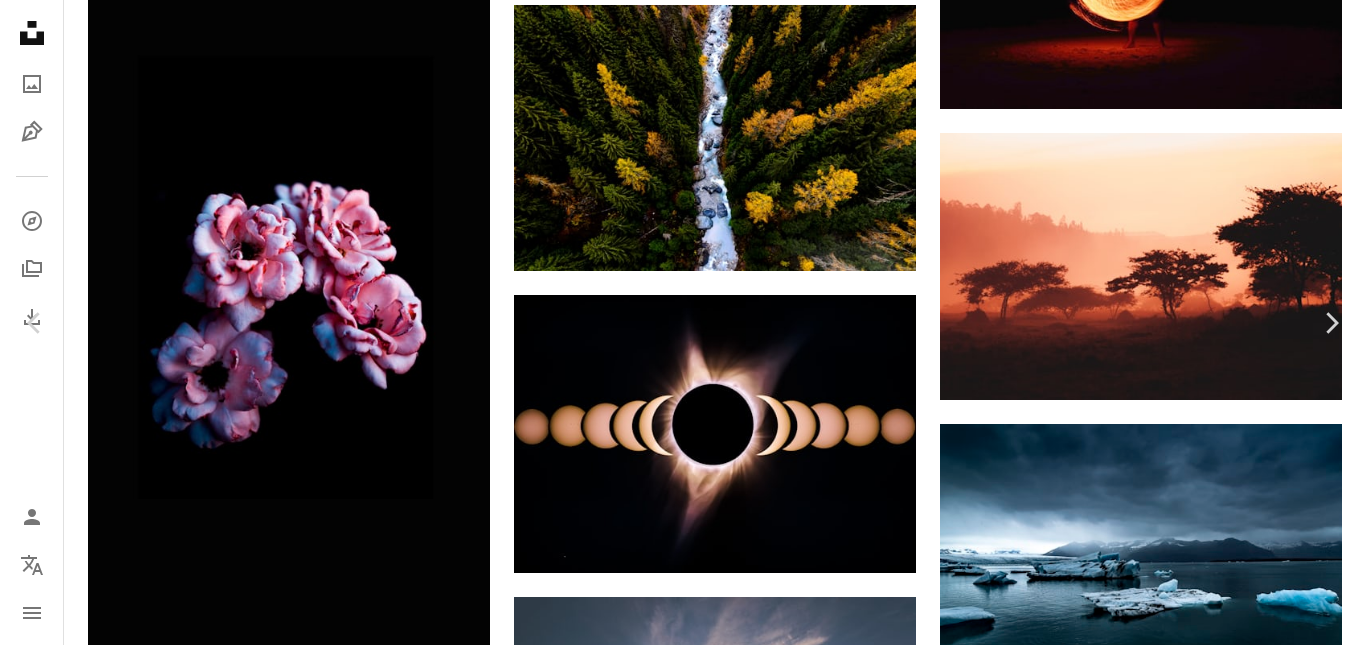 scroll, scrollTop: 2300, scrollLeft: 0, axis: vertical 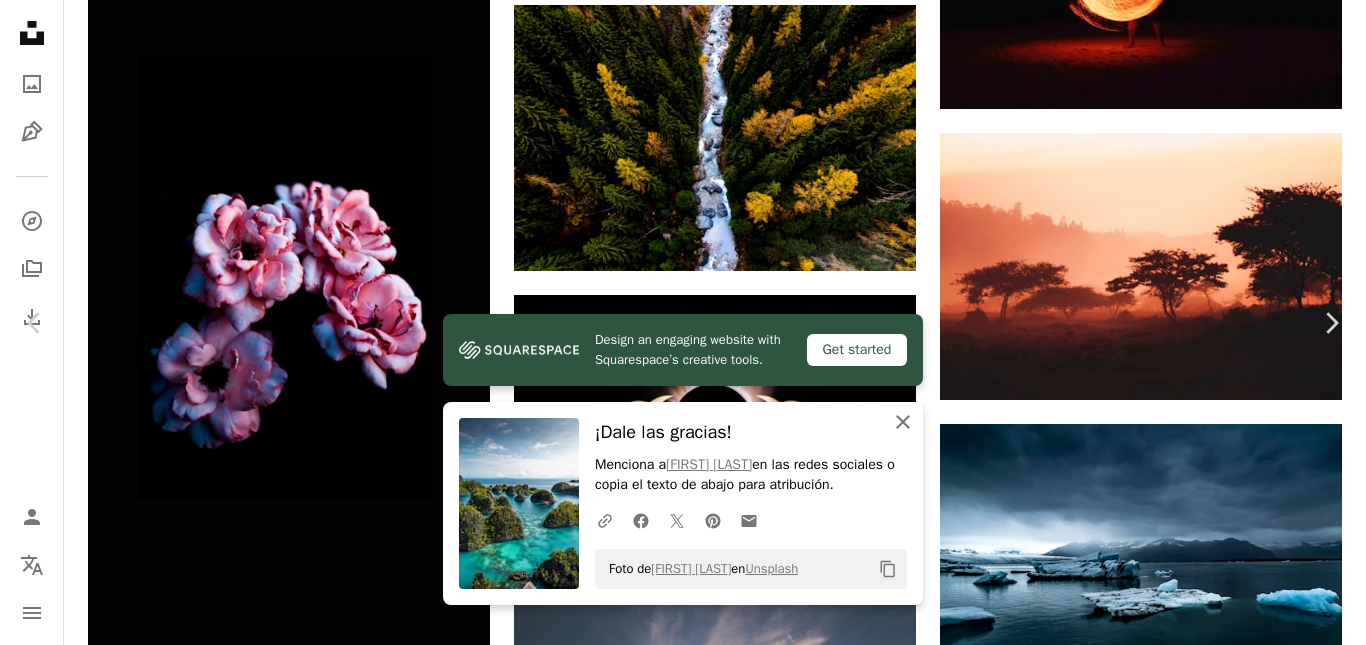 click 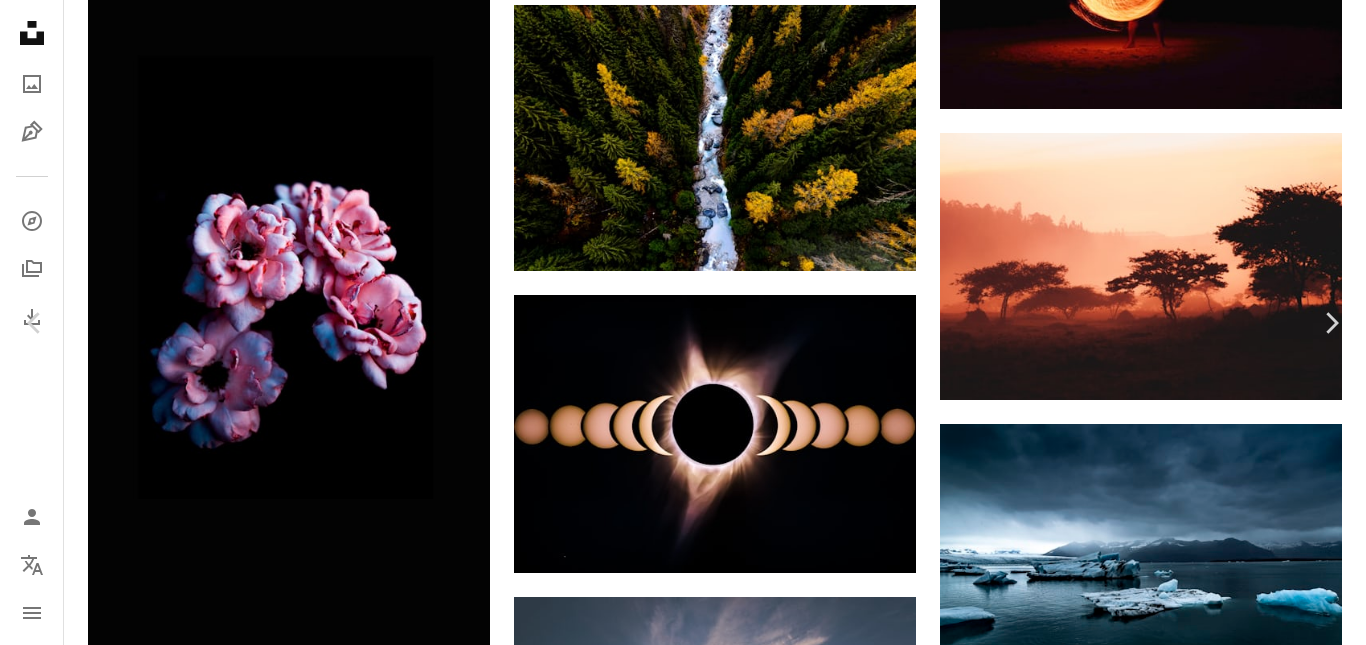 scroll, scrollTop: 3500, scrollLeft: 0, axis: vertical 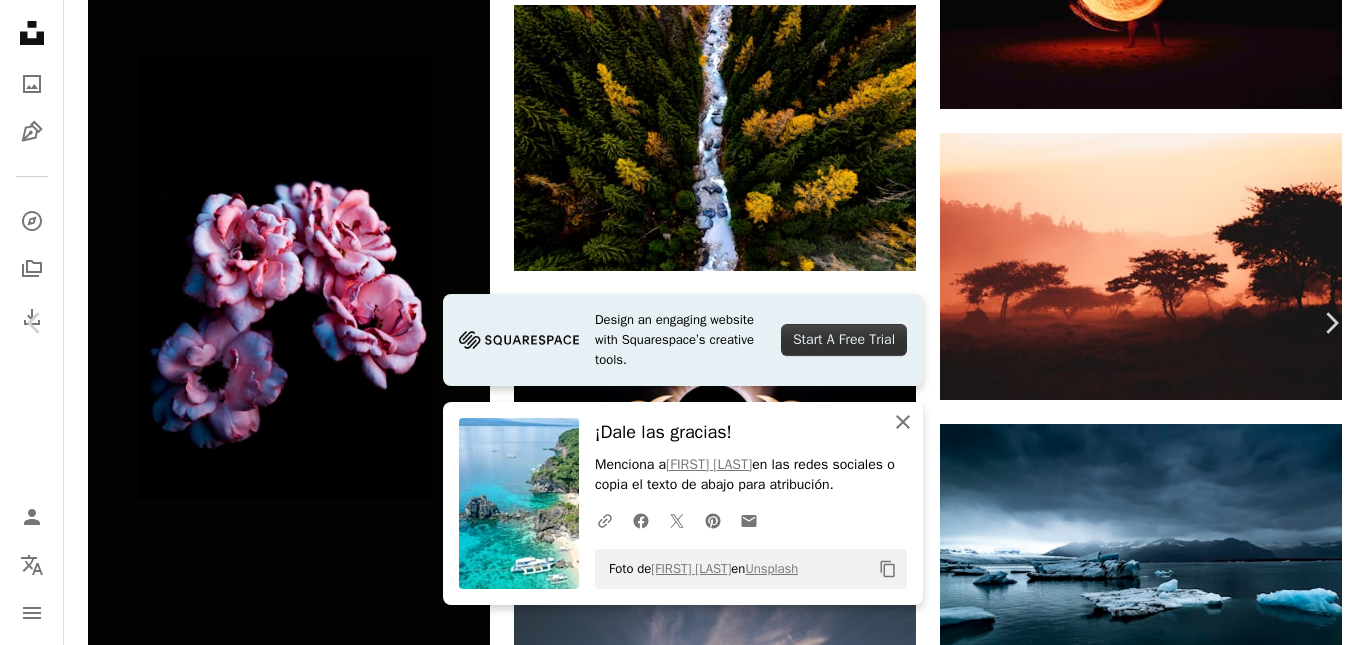 click on "An X shape" 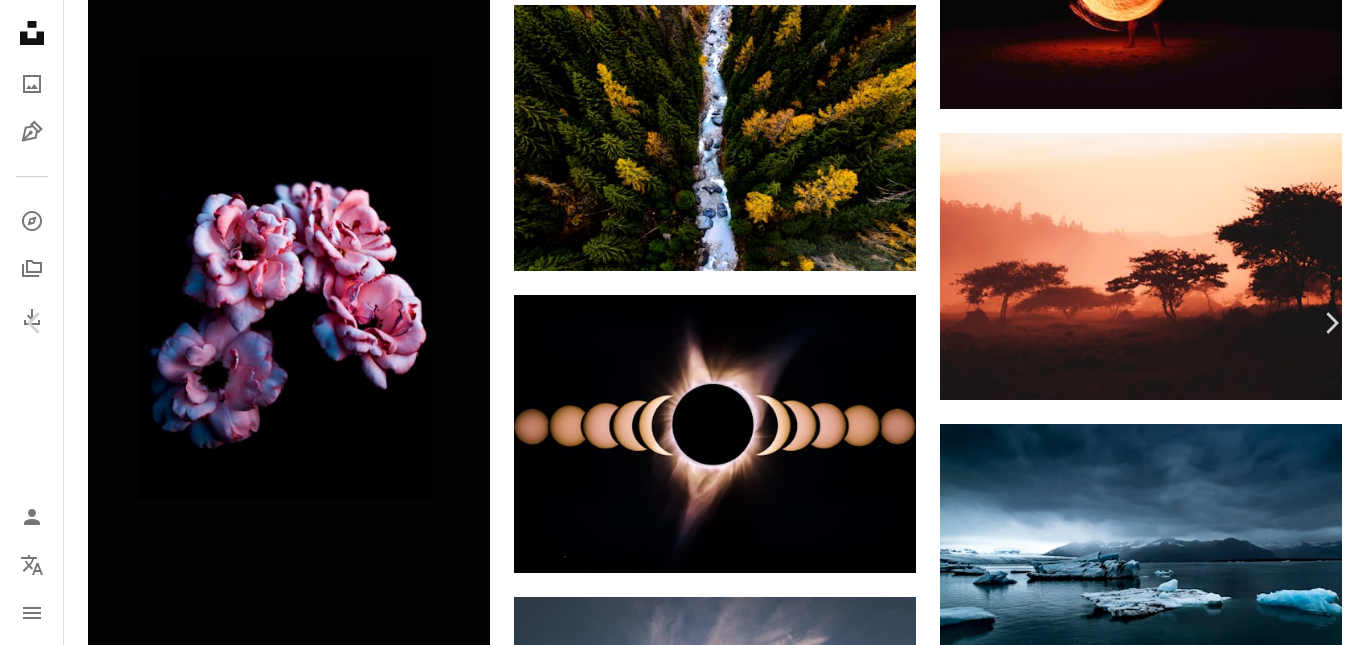 scroll, scrollTop: 5186, scrollLeft: 0, axis: vertical 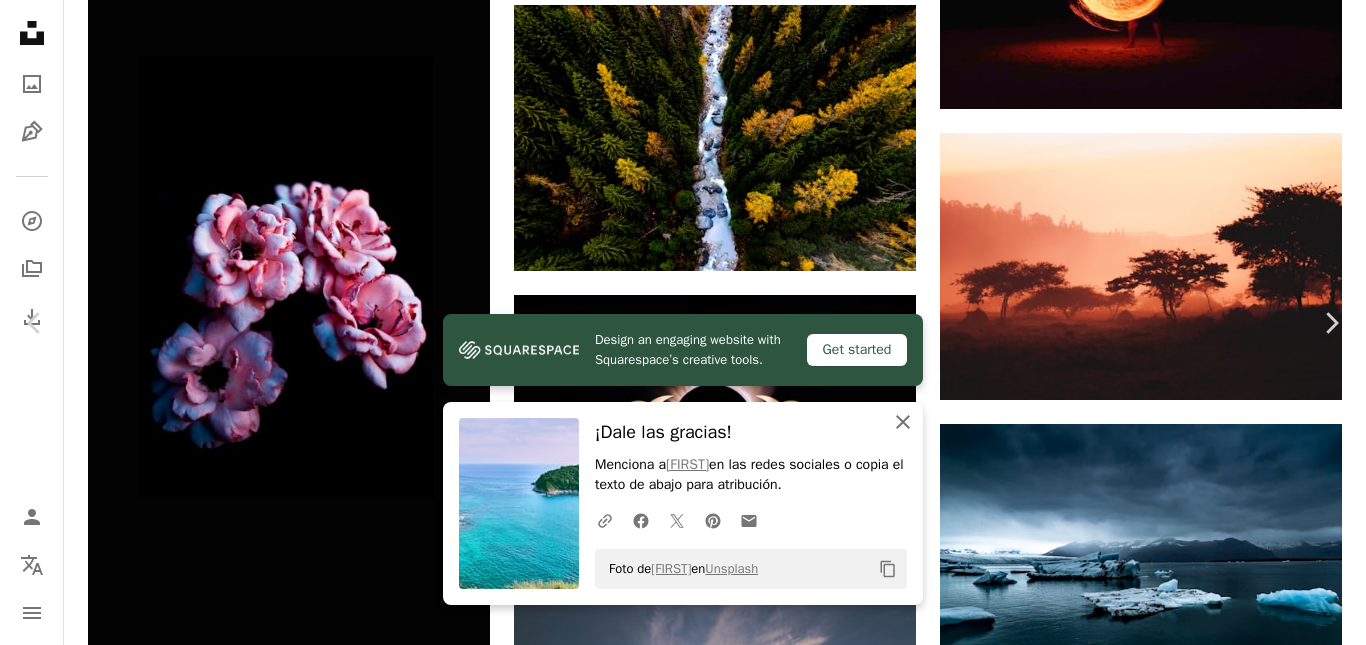 click on "An X shape" 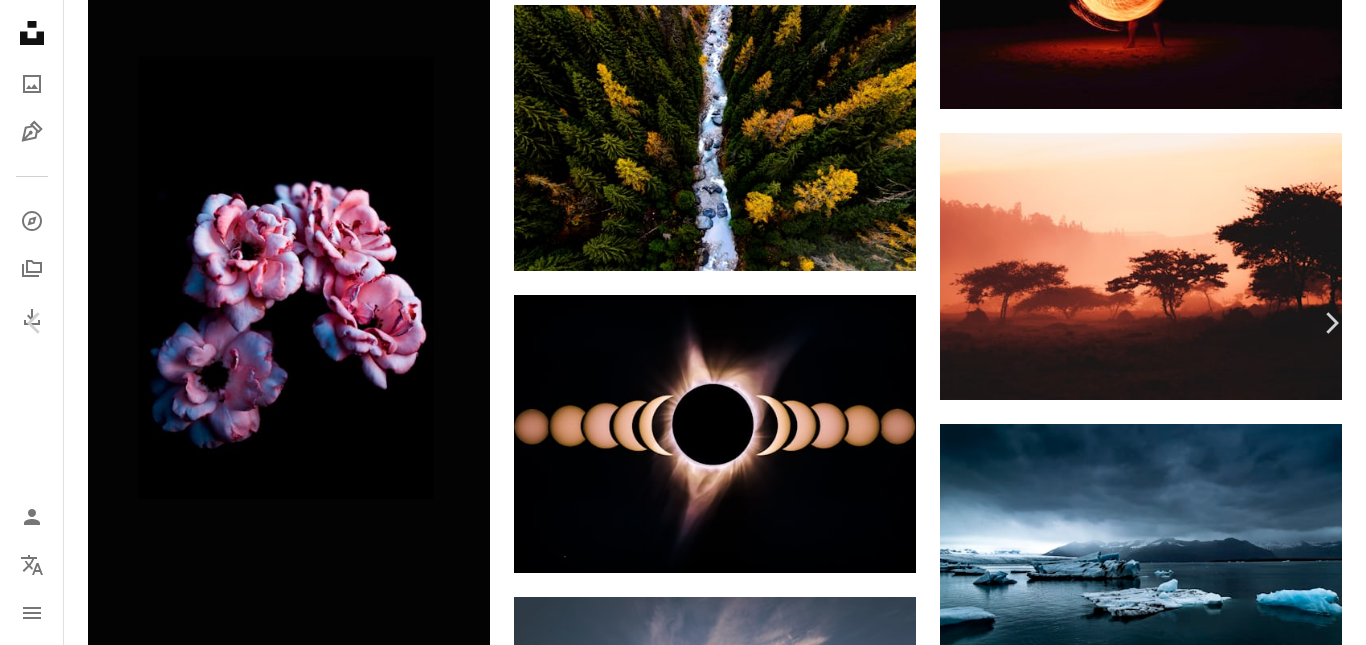 scroll, scrollTop: 1800, scrollLeft: 0, axis: vertical 